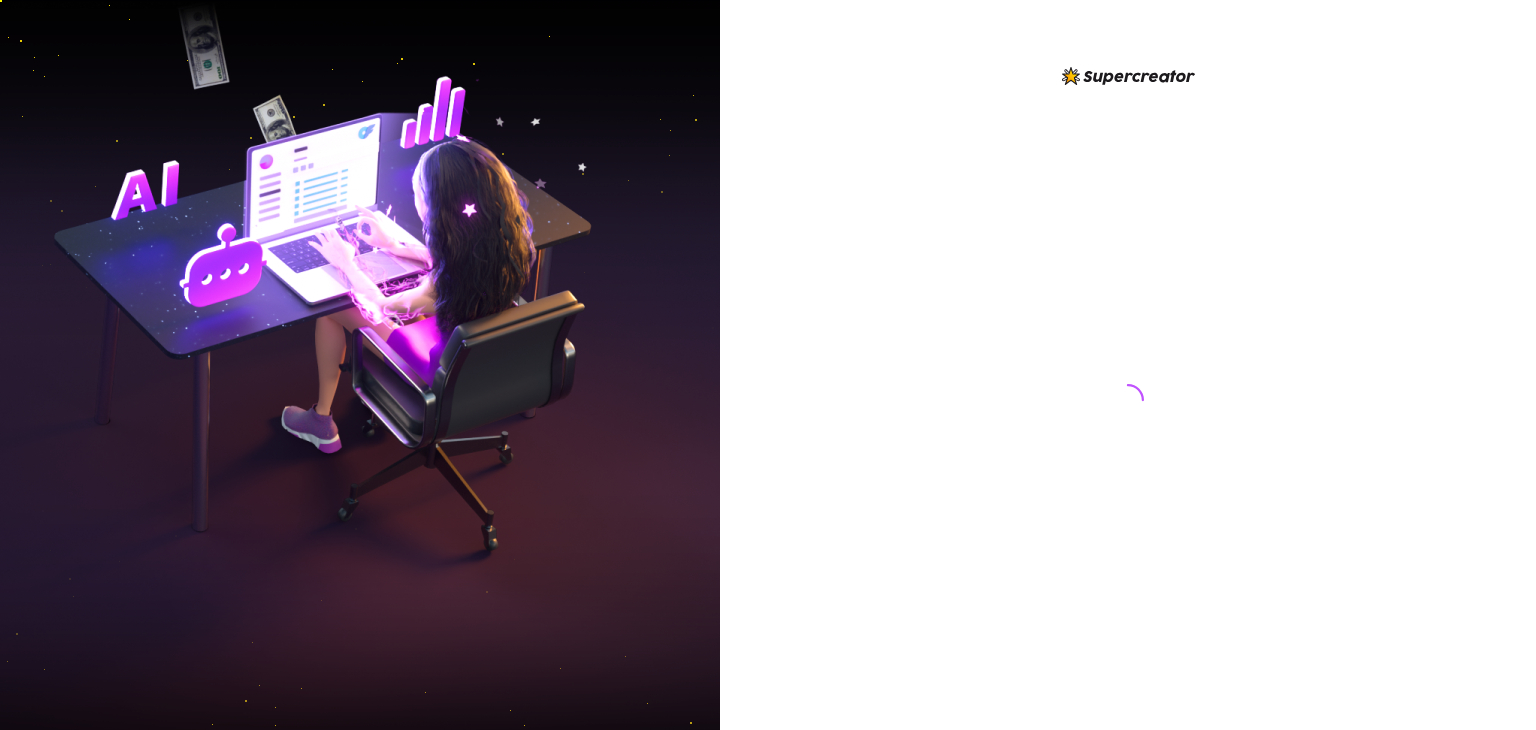 scroll, scrollTop: 0, scrollLeft: 0, axis: both 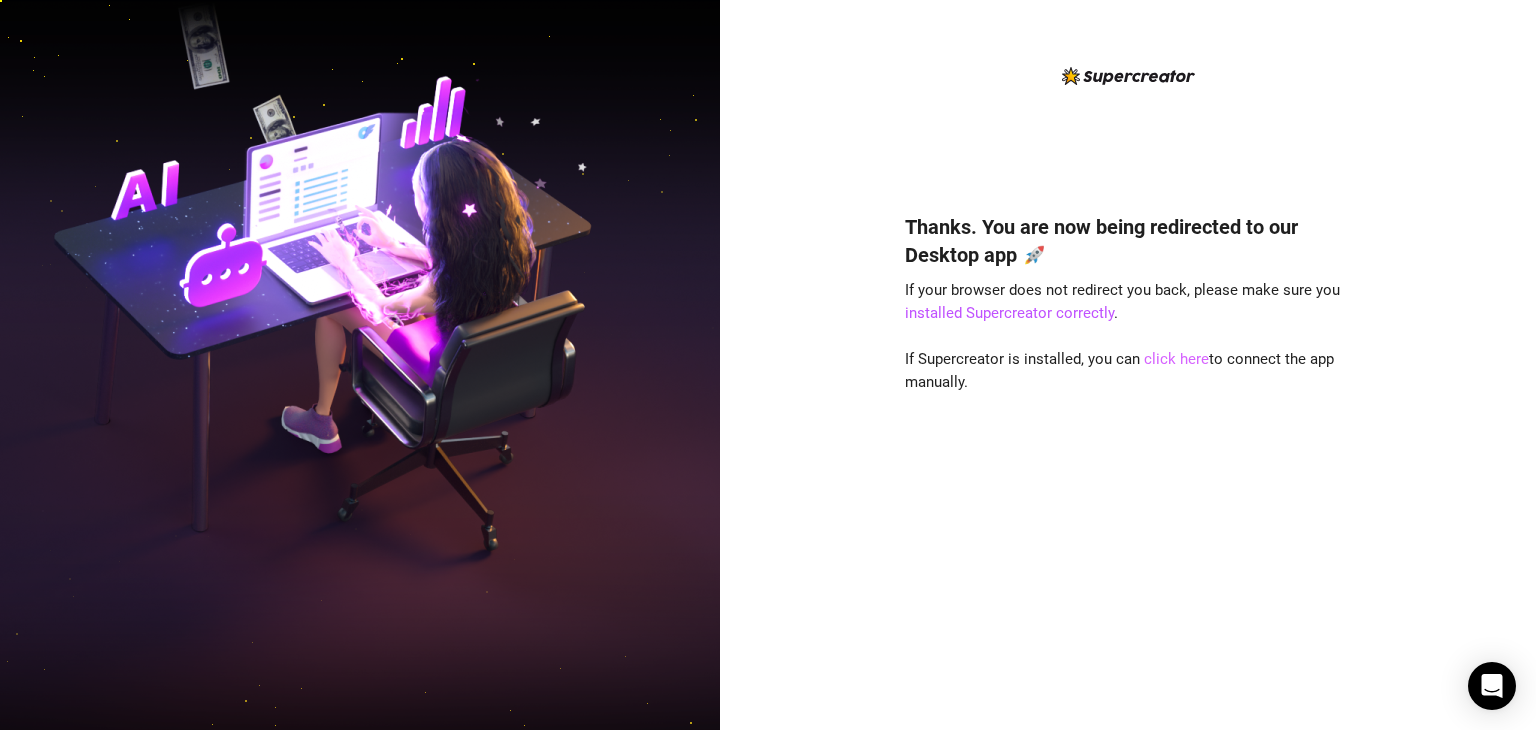 click on "click here" at bounding box center [1176, 359] 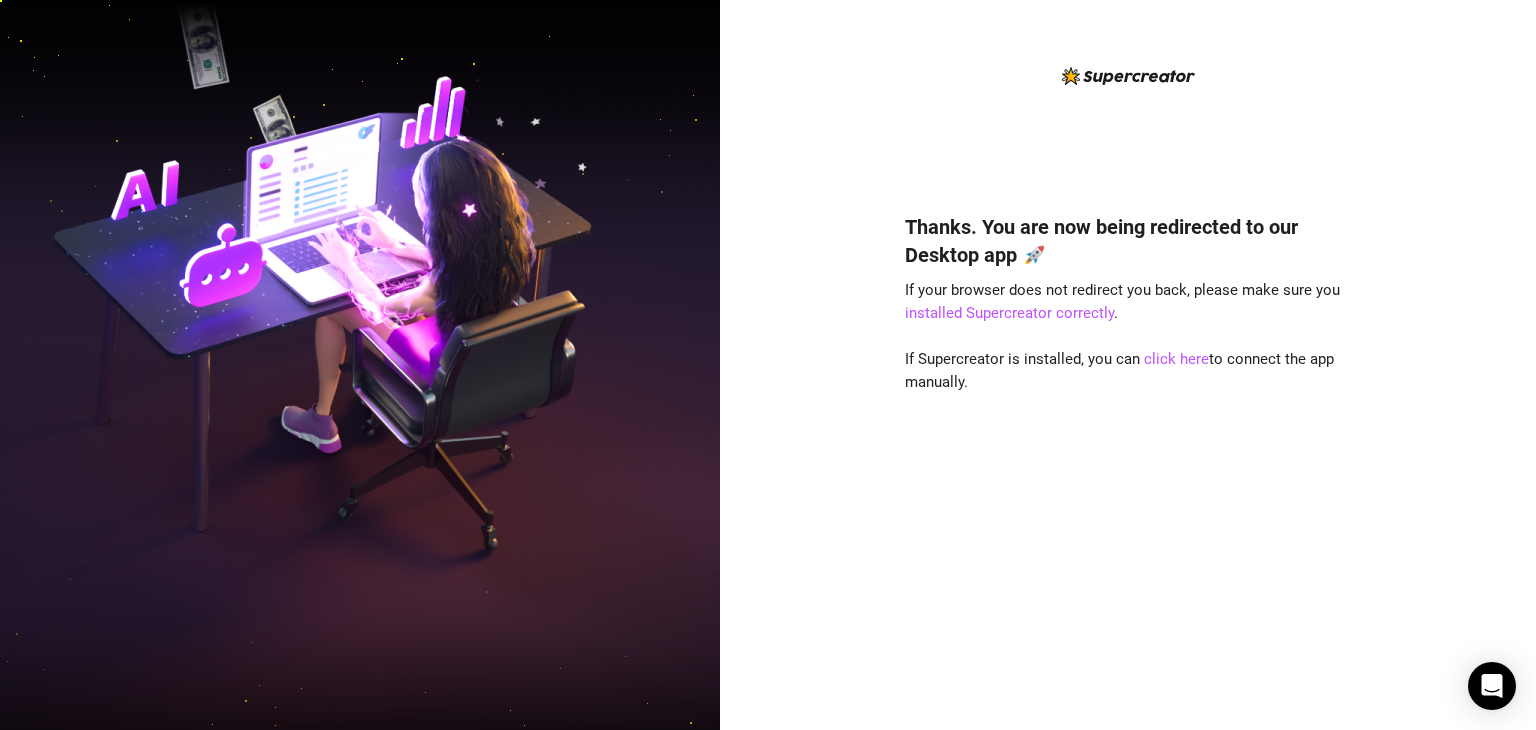 click on "Thanks. You are now being redirected to our Desktop app 🚀 If your browser does not redirect you back, please make sure you   installed Supercreator correctly . If Supercreator is installed, you can   click here  to connect the app manually." at bounding box center (1128, 442) 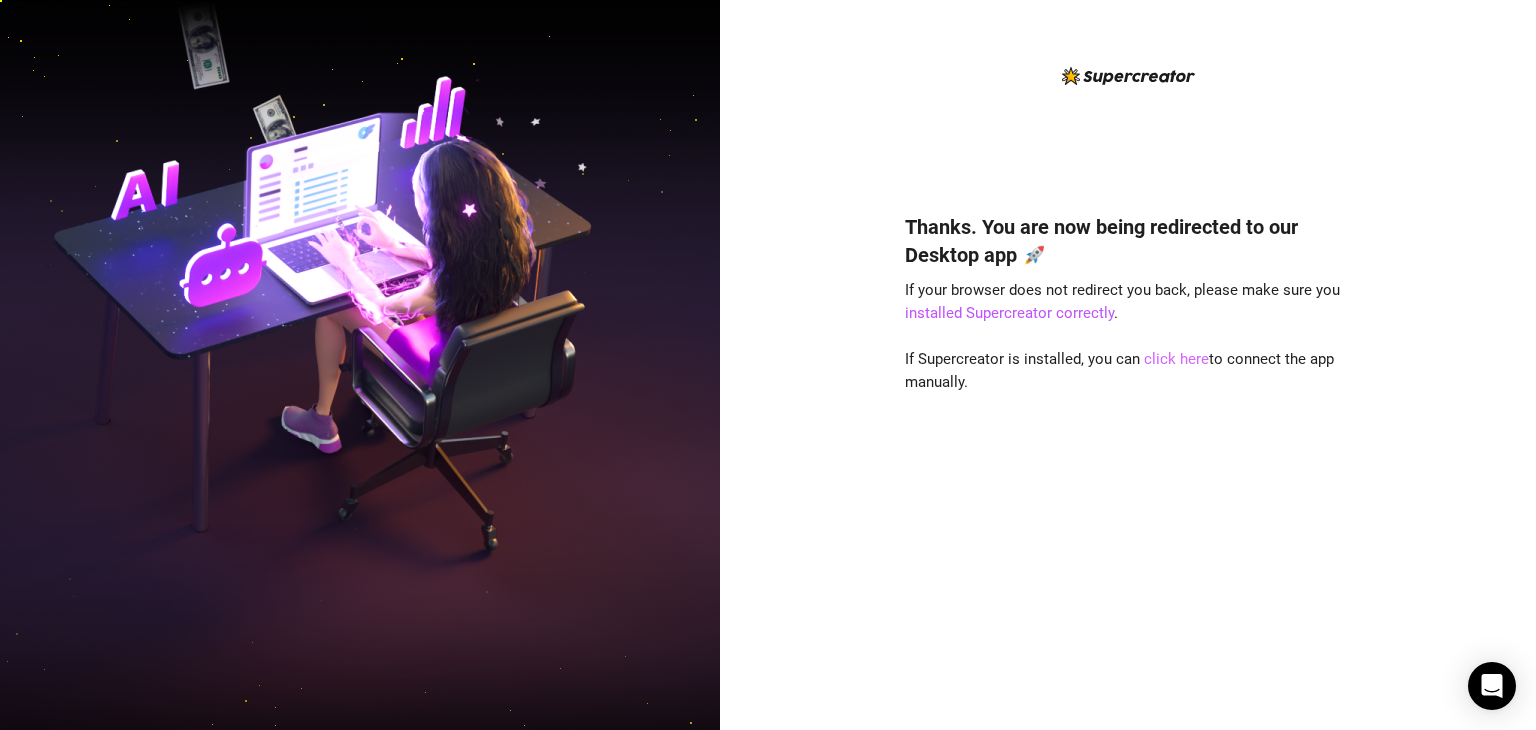 click on "click here" at bounding box center [1176, 359] 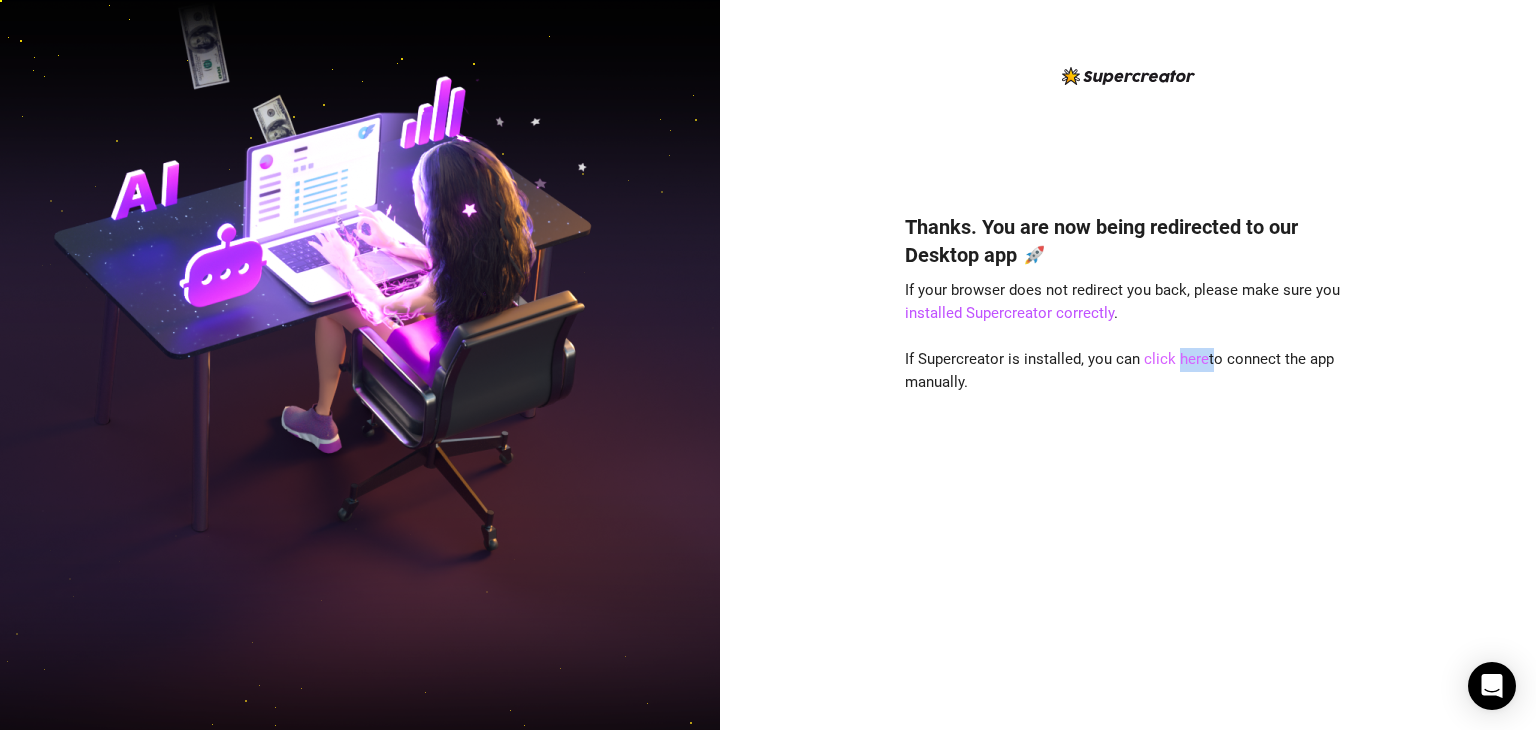 click on "click here" at bounding box center (1176, 359) 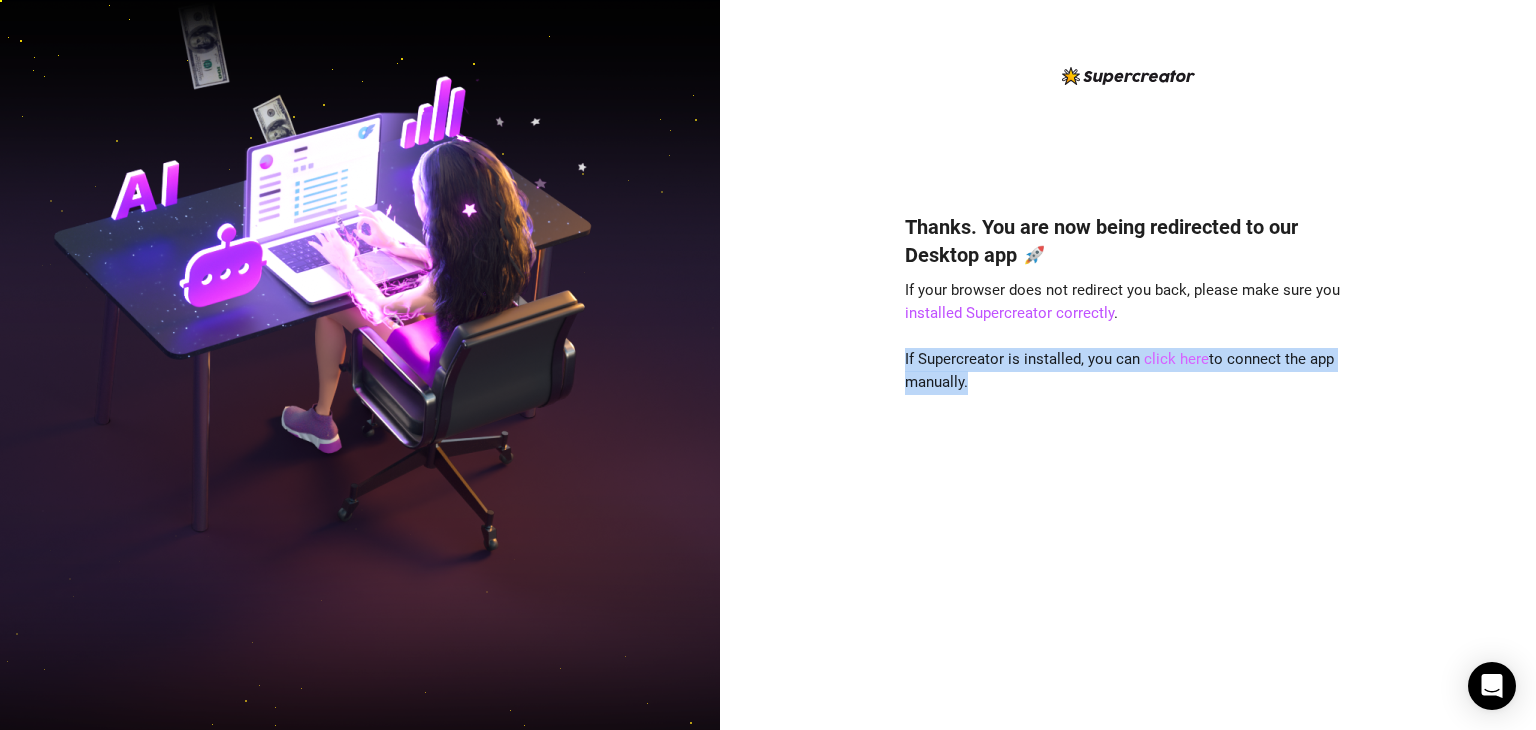 click on "click here" at bounding box center [1176, 359] 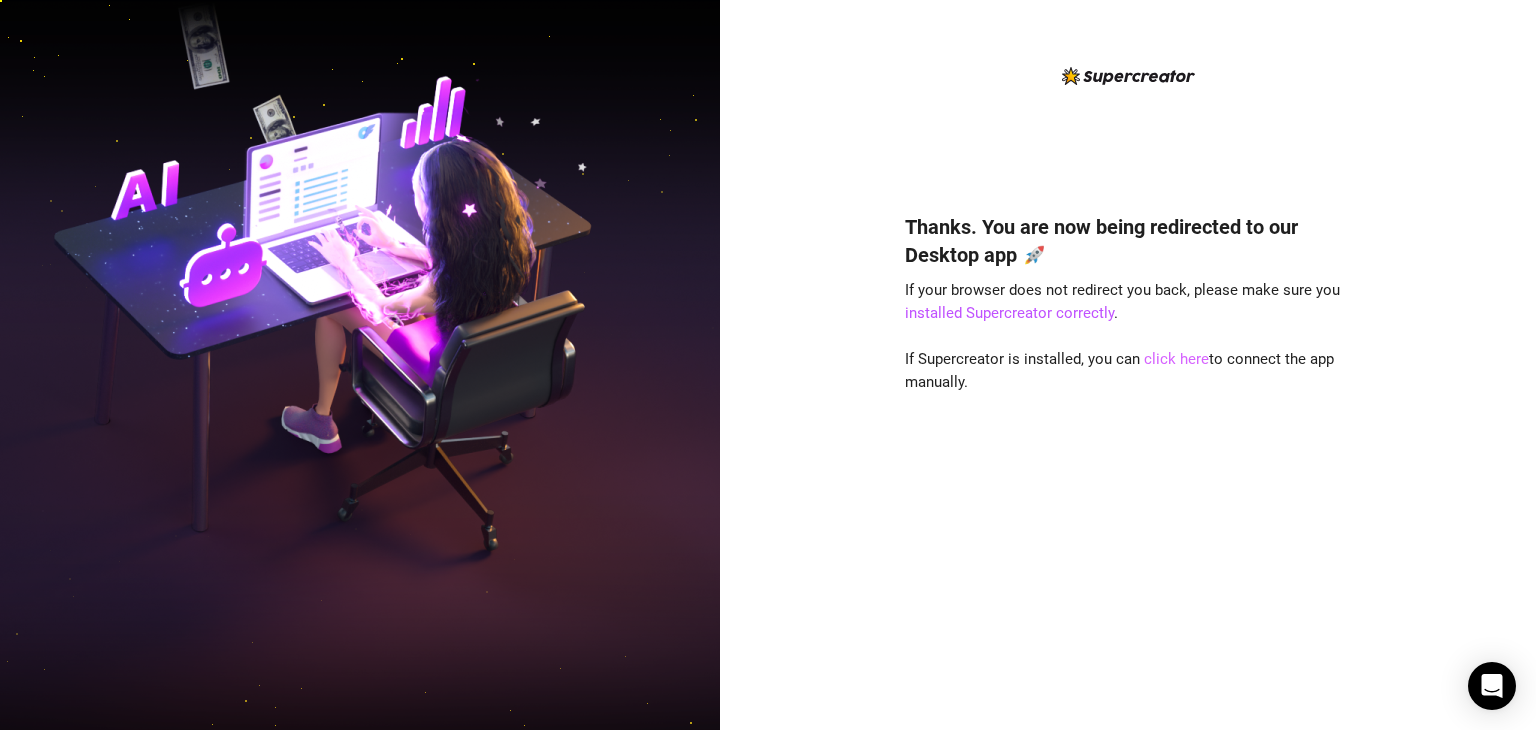 click on "click here" at bounding box center [1176, 359] 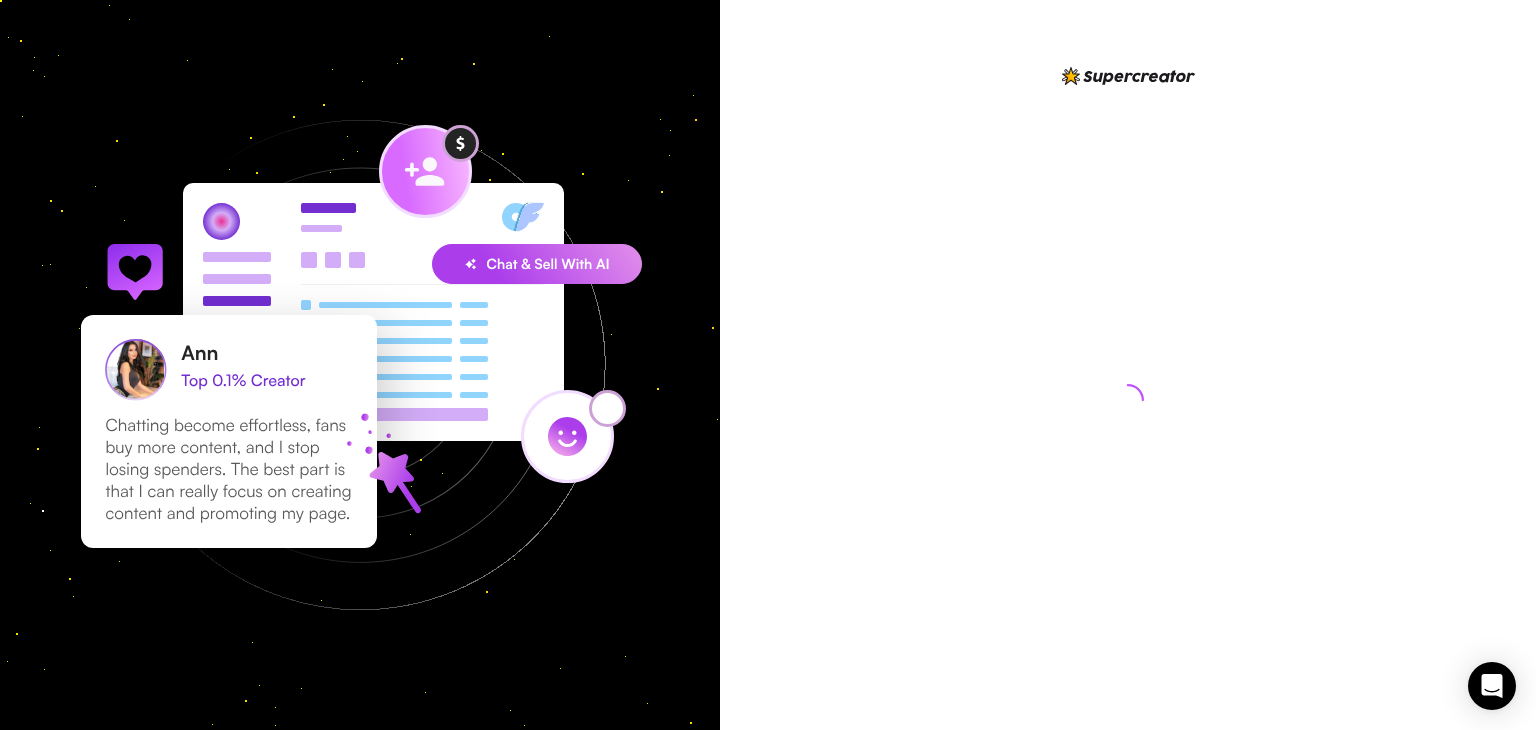 scroll, scrollTop: 0, scrollLeft: 0, axis: both 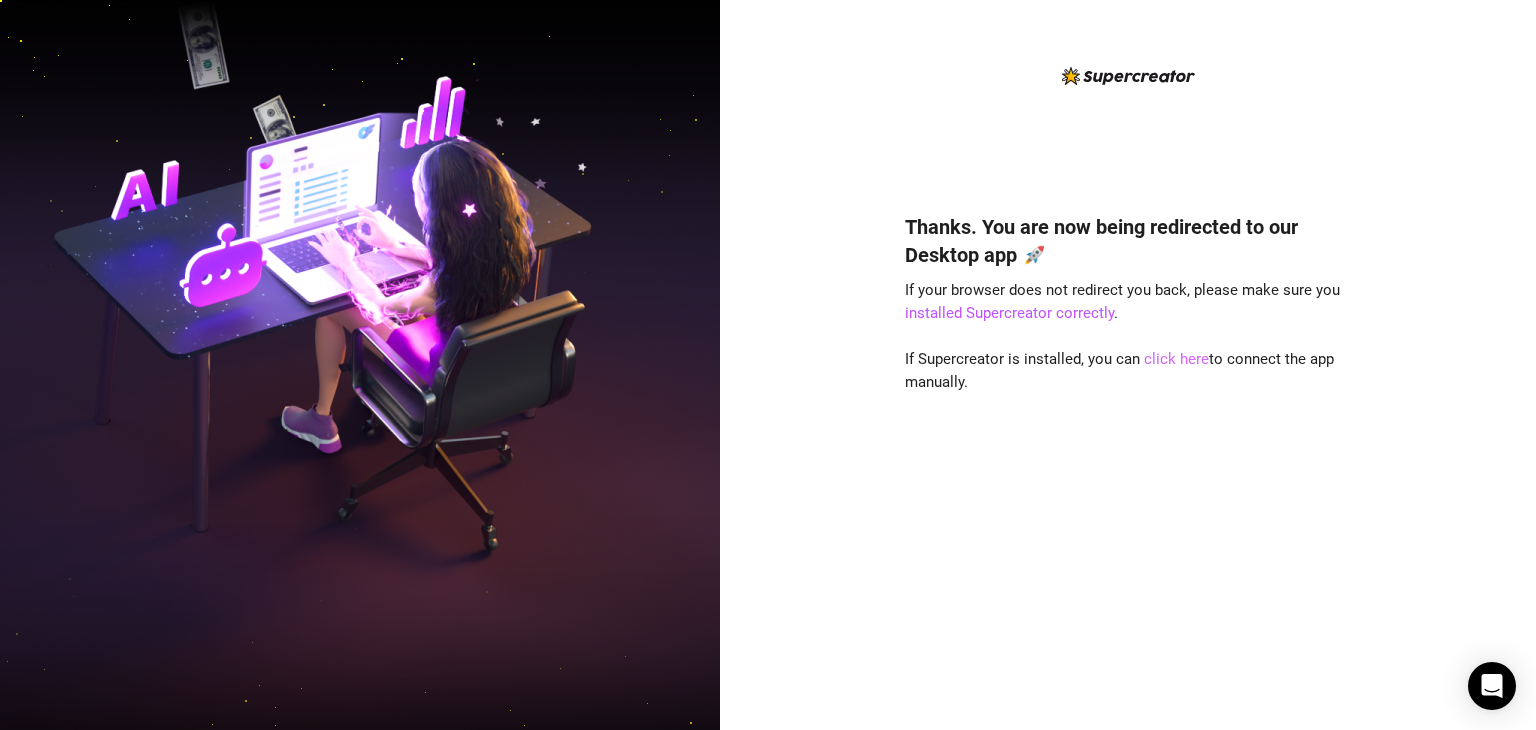 click on "click here" at bounding box center [1176, 359] 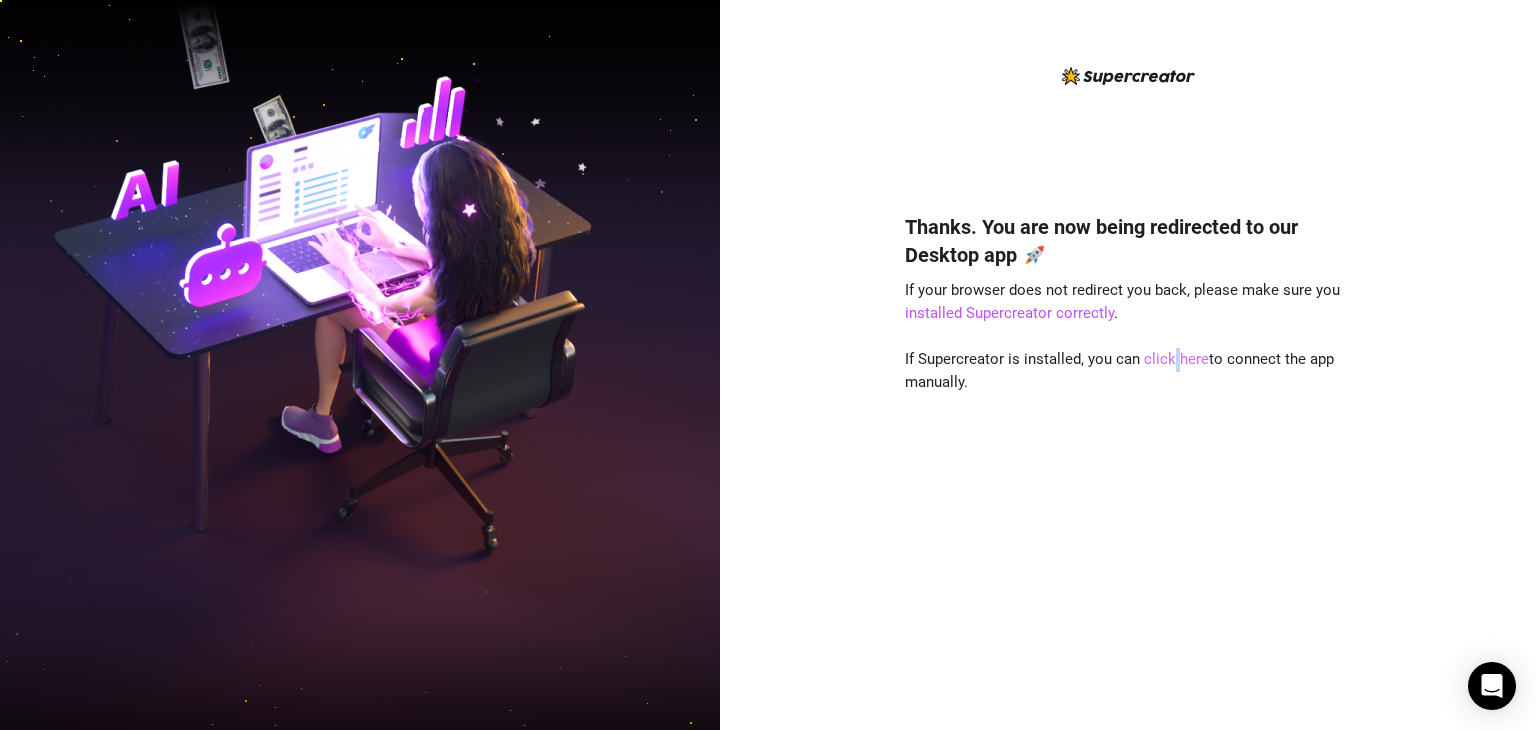 click on "click here" at bounding box center [1176, 359] 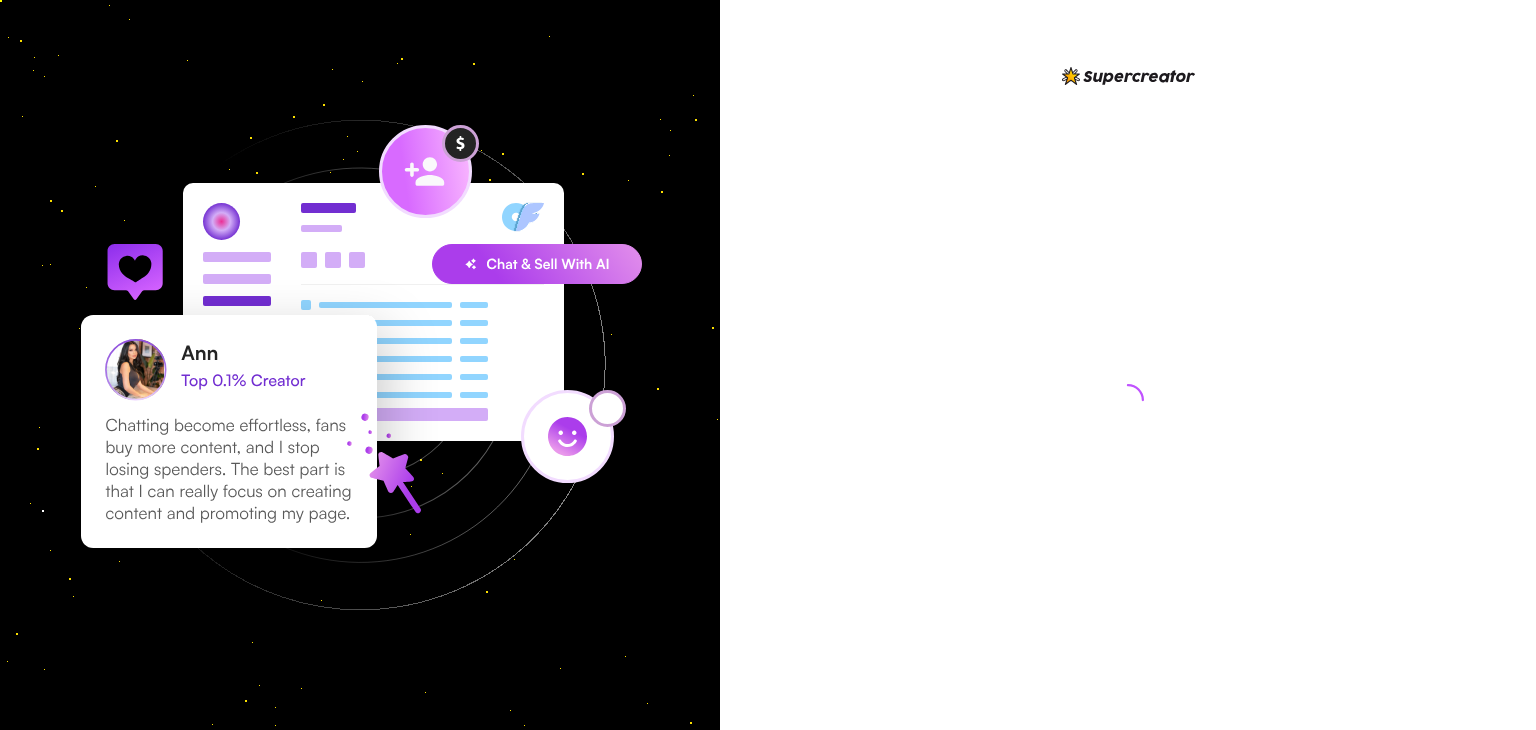 scroll, scrollTop: 0, scrollLeft: 0, axis: both 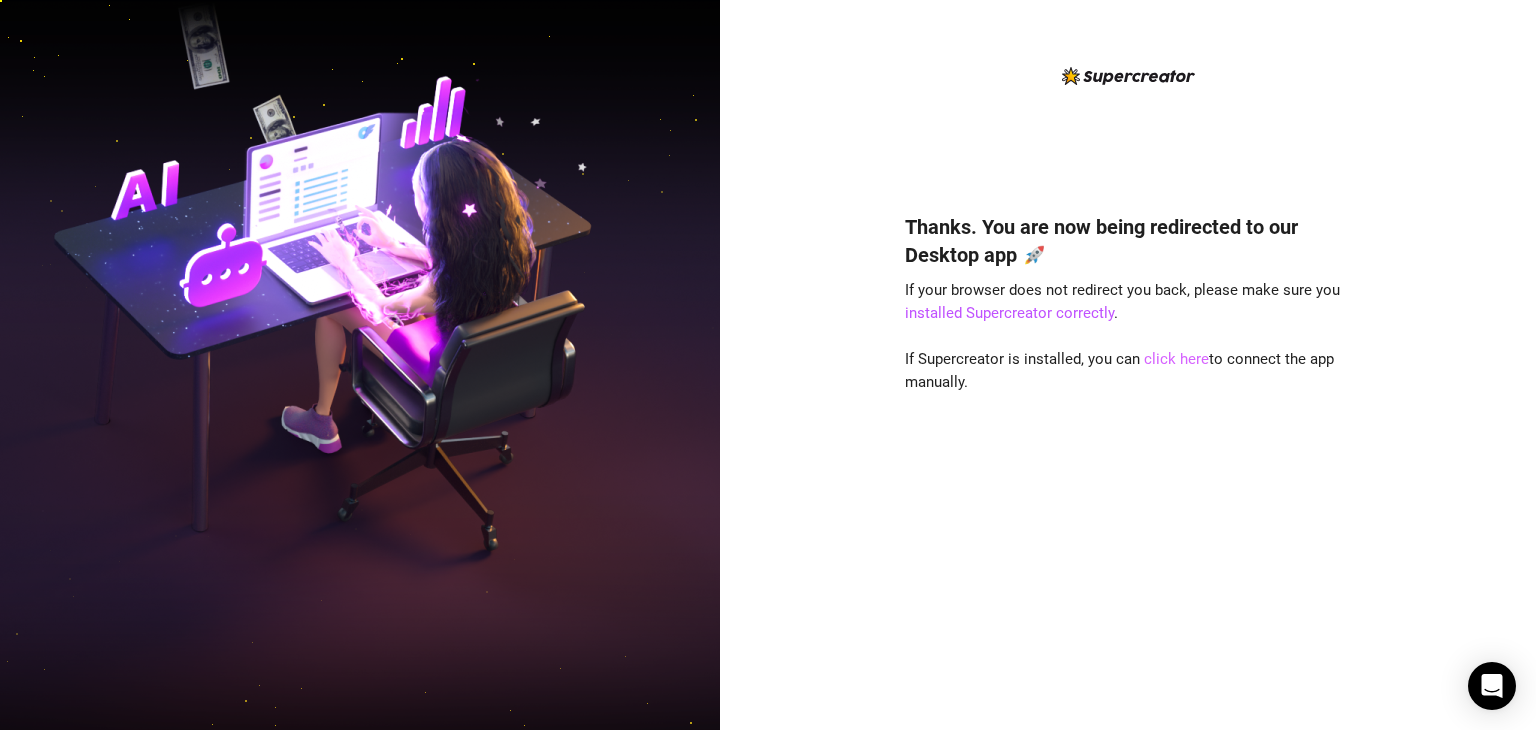 click on "click here" at bounding box center (1176, 359) 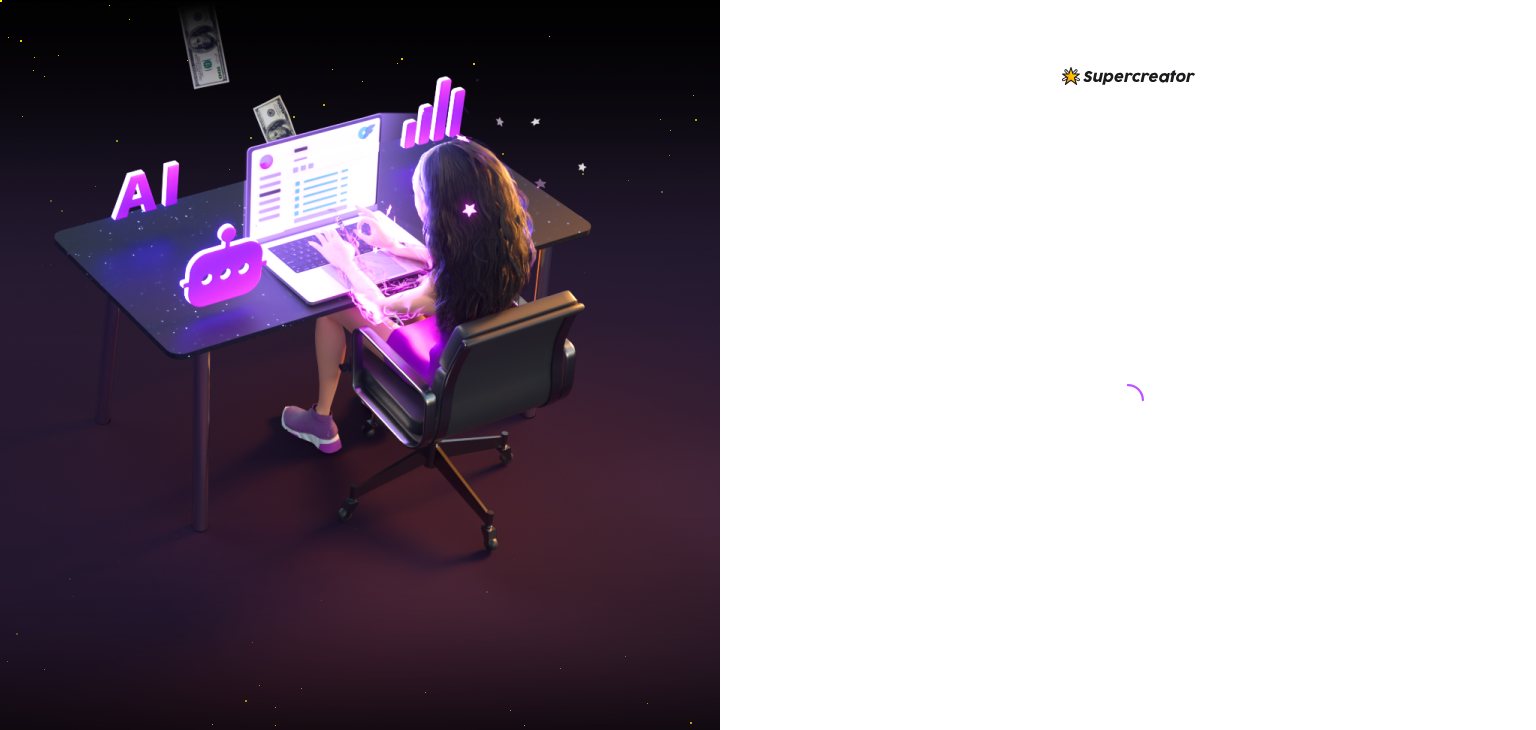 scroll, scrollTop: 0, scrollLeft: 0, axis: both 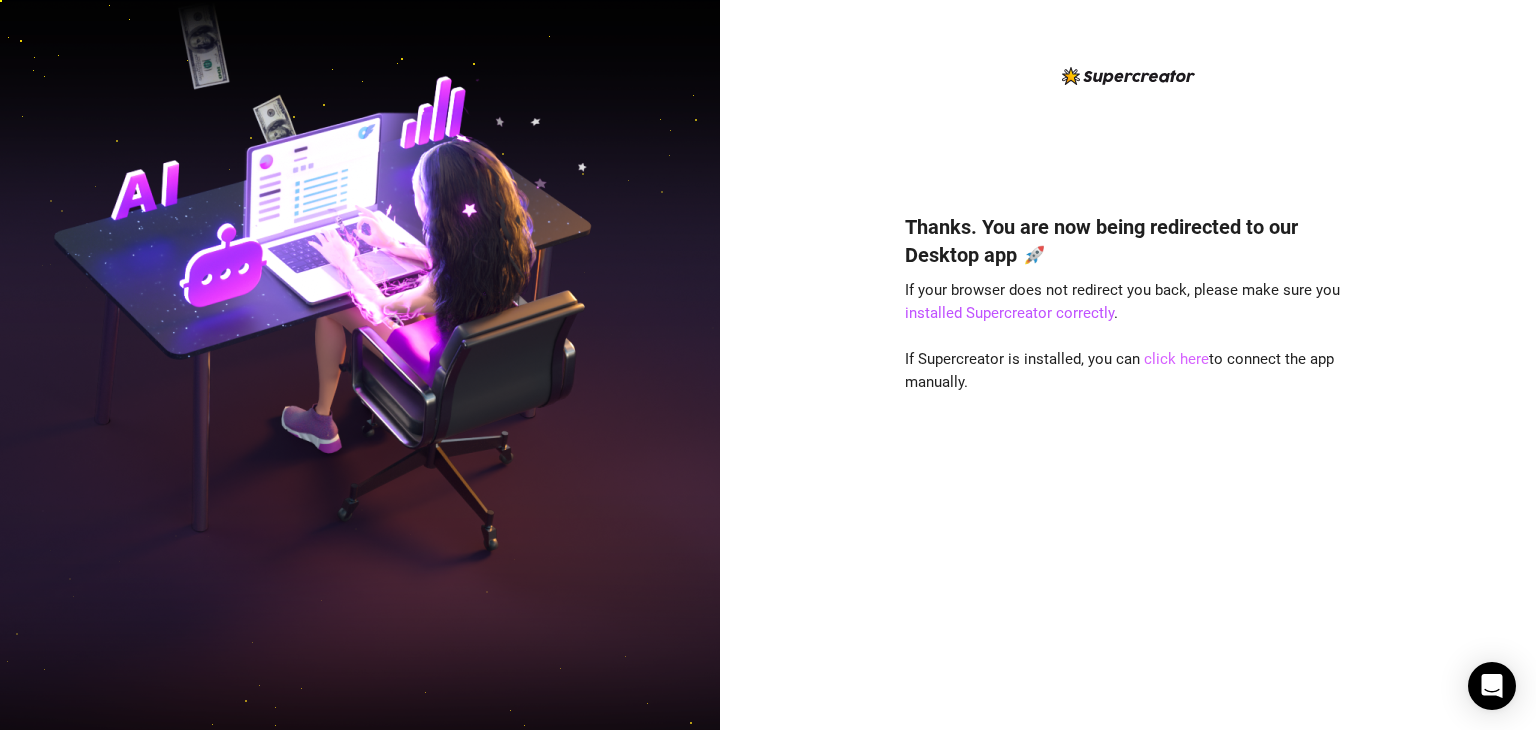 click on "click here" at bounding box center [1176, 359] 